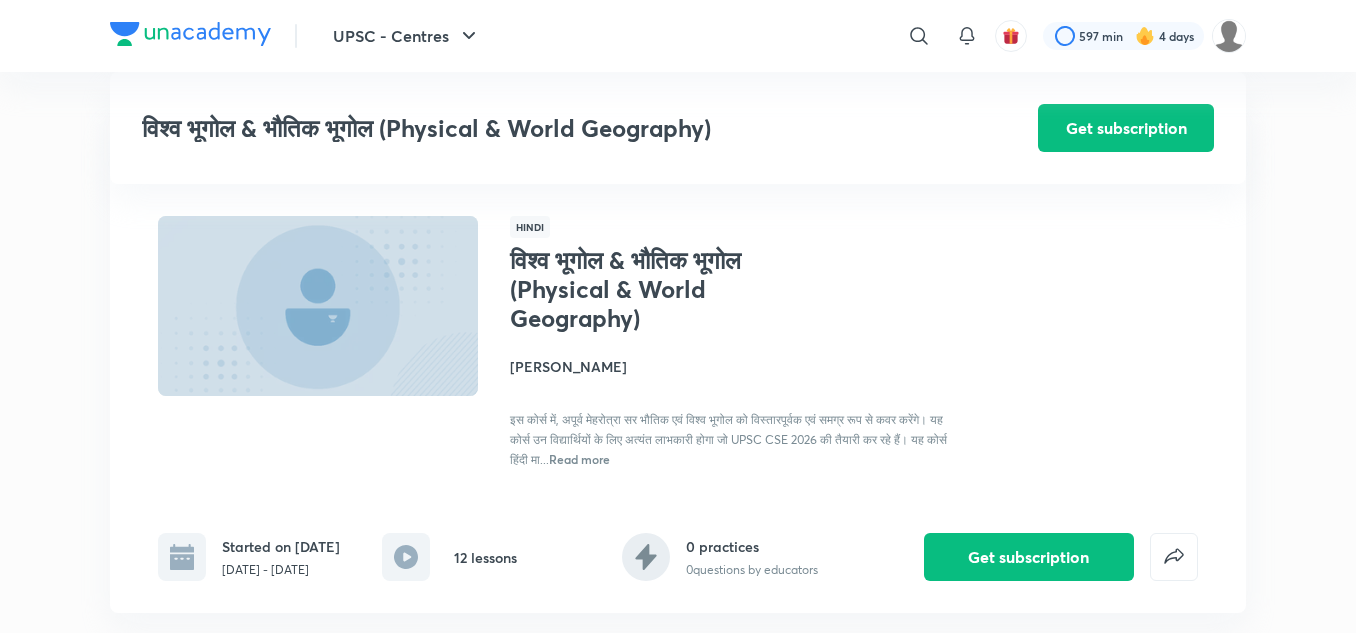 scroll, scrollTop: 1385, scrollLeft: 0, axis: vertical 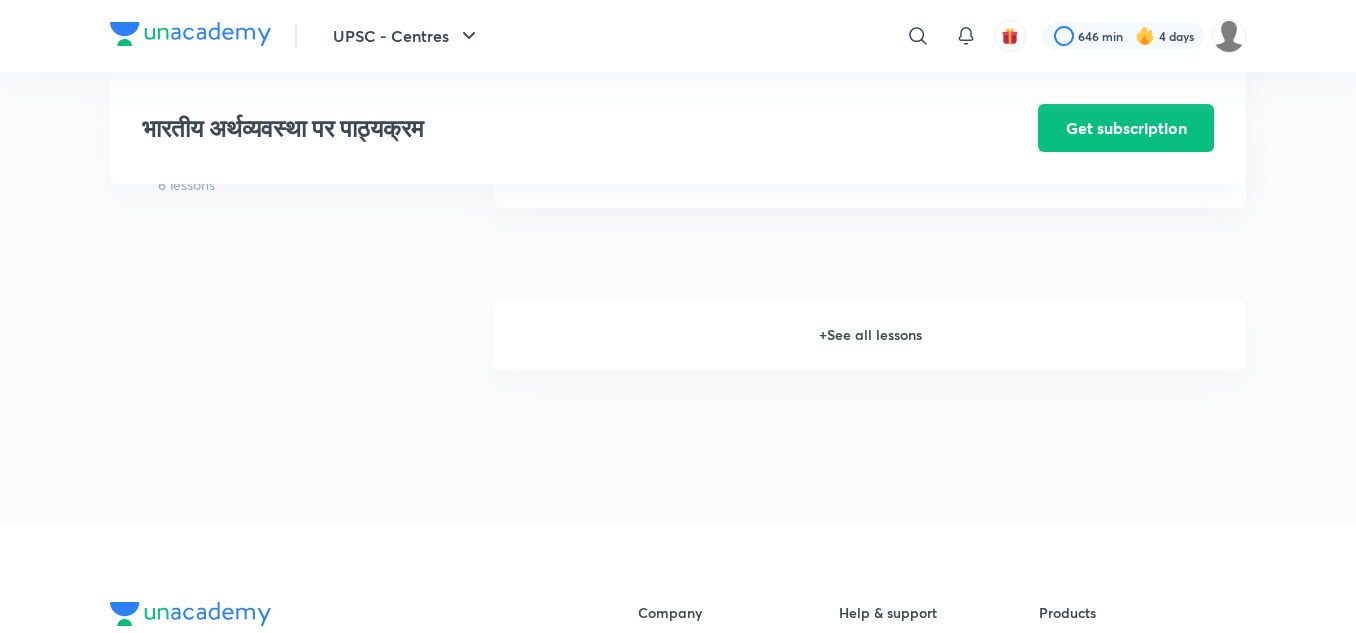 click on "+  See all lessons" at bounding box center (870, 335) 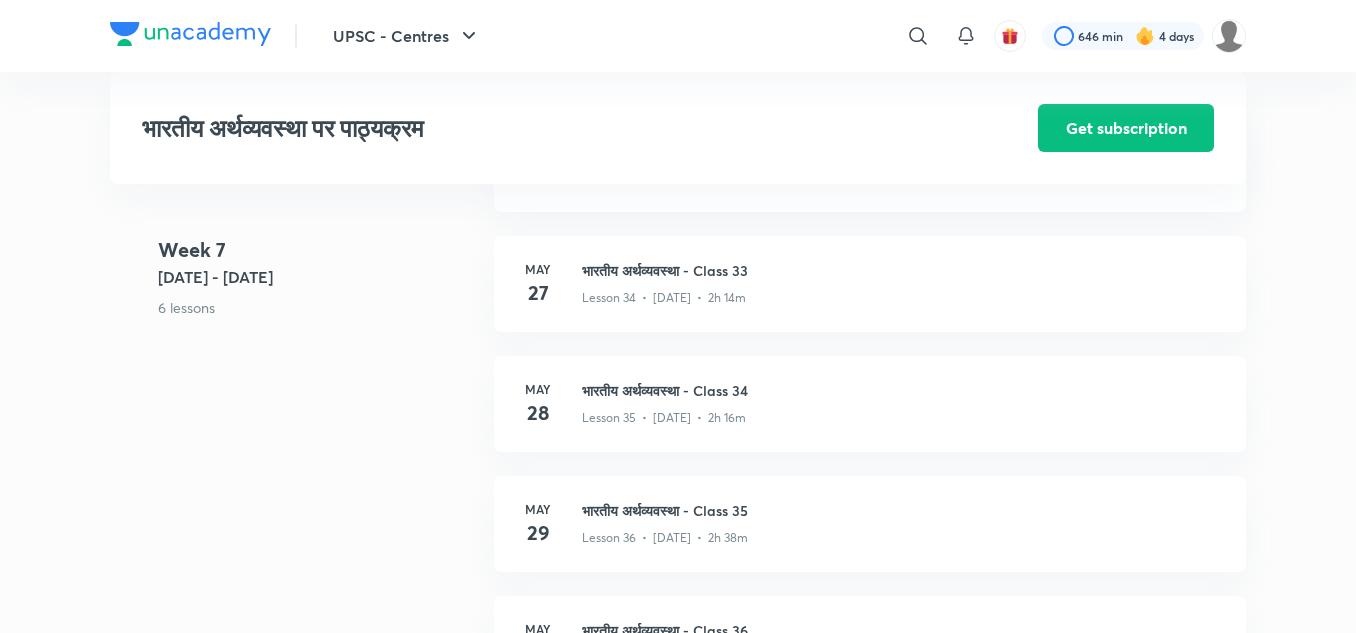 scroll, scrollTop: 5262, scrollLeft: 0, axis: vertical 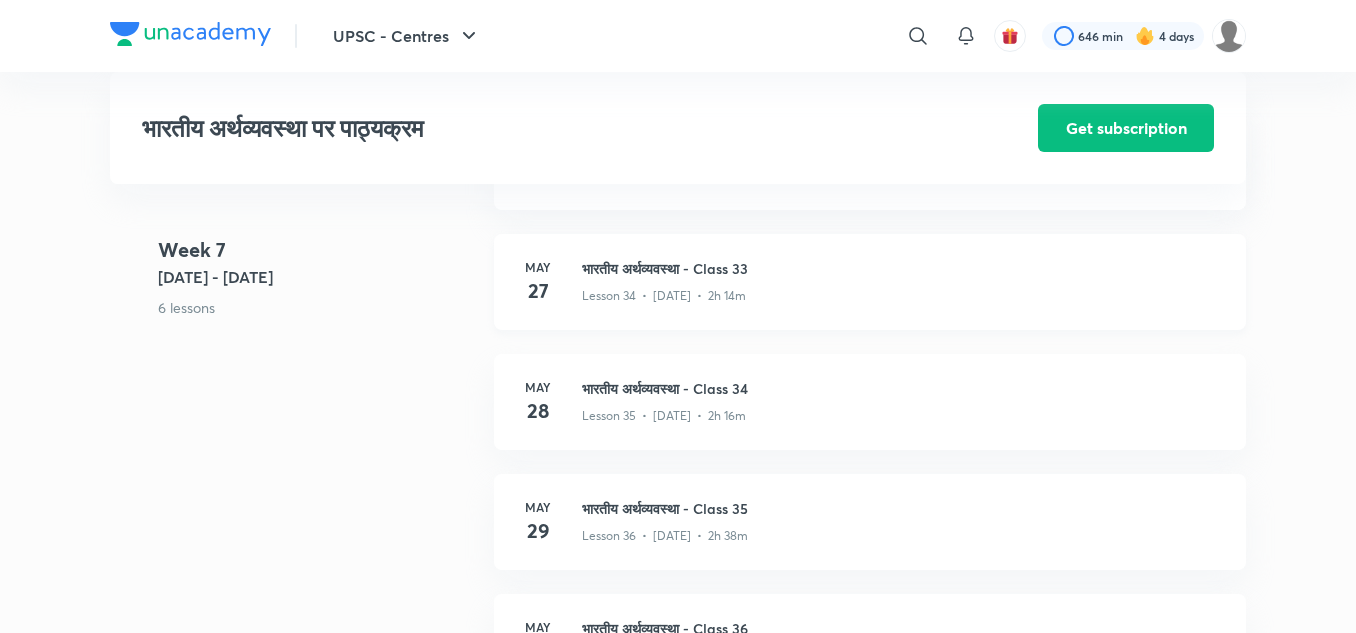 click on "भारतीय अर्थव्यवस्था - Class 33" at bounding box center (902, -4568) 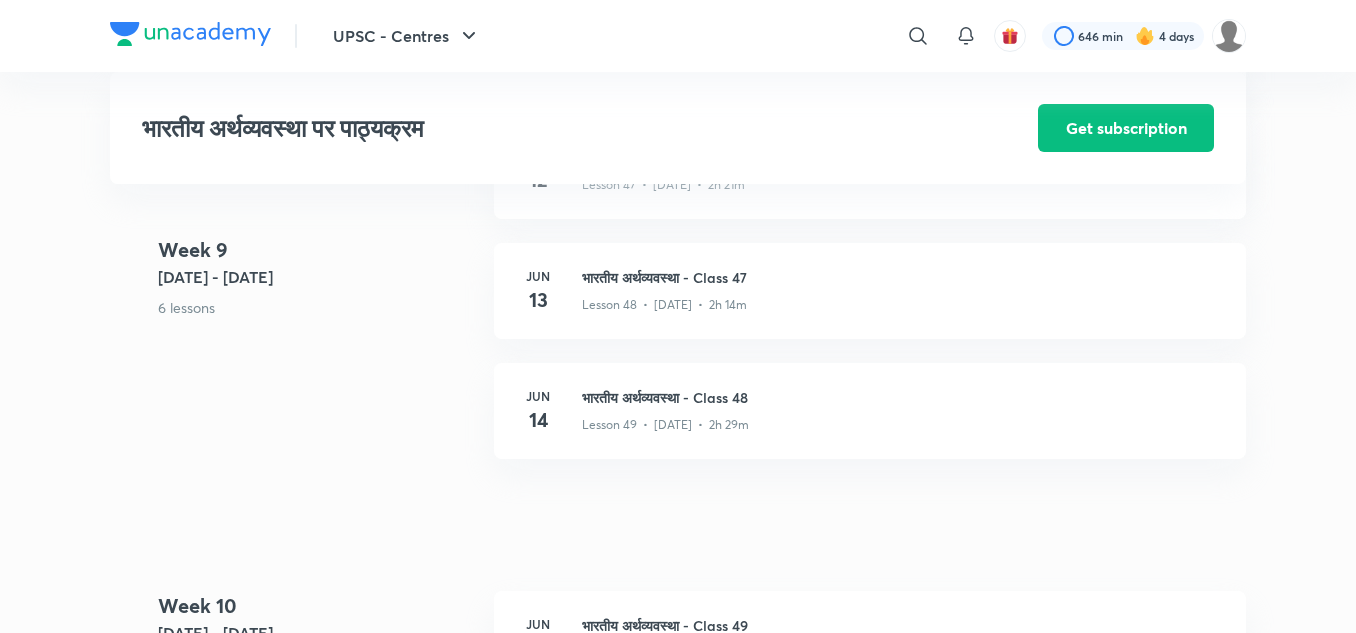 scroll, scrollTop: 7151, scrollLeft: 0, axis: vertical 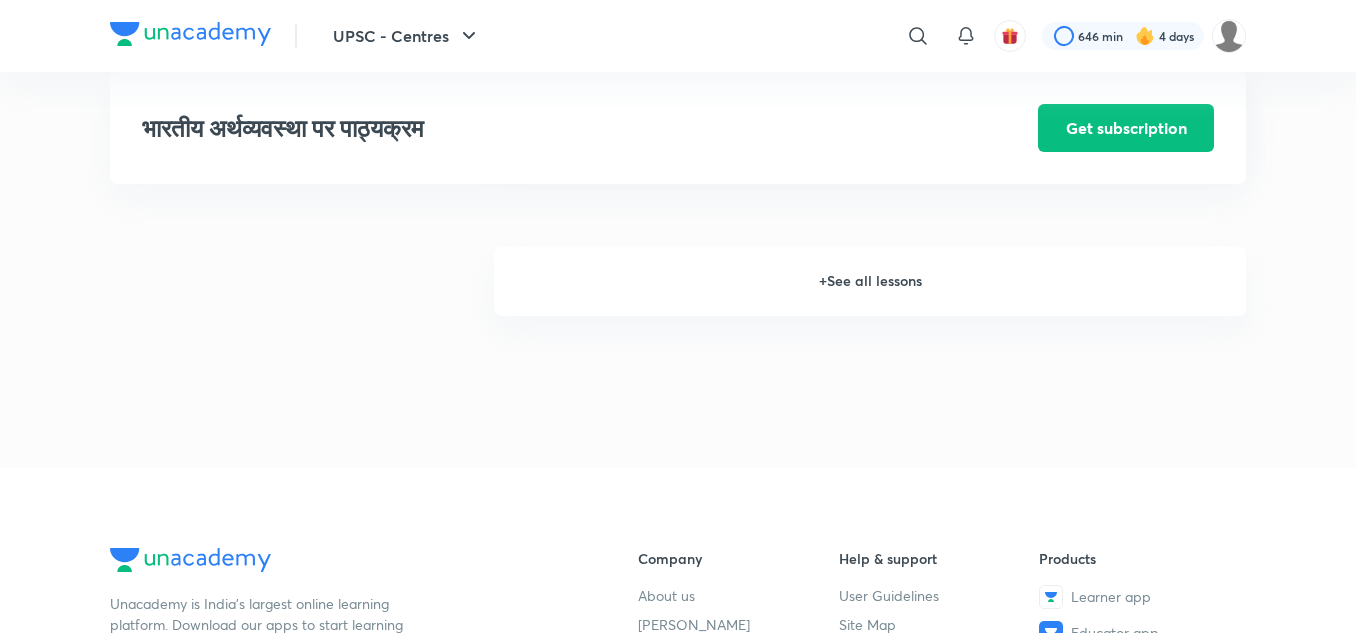 click on "+  See all lessons" at bounding box center (870, 281) 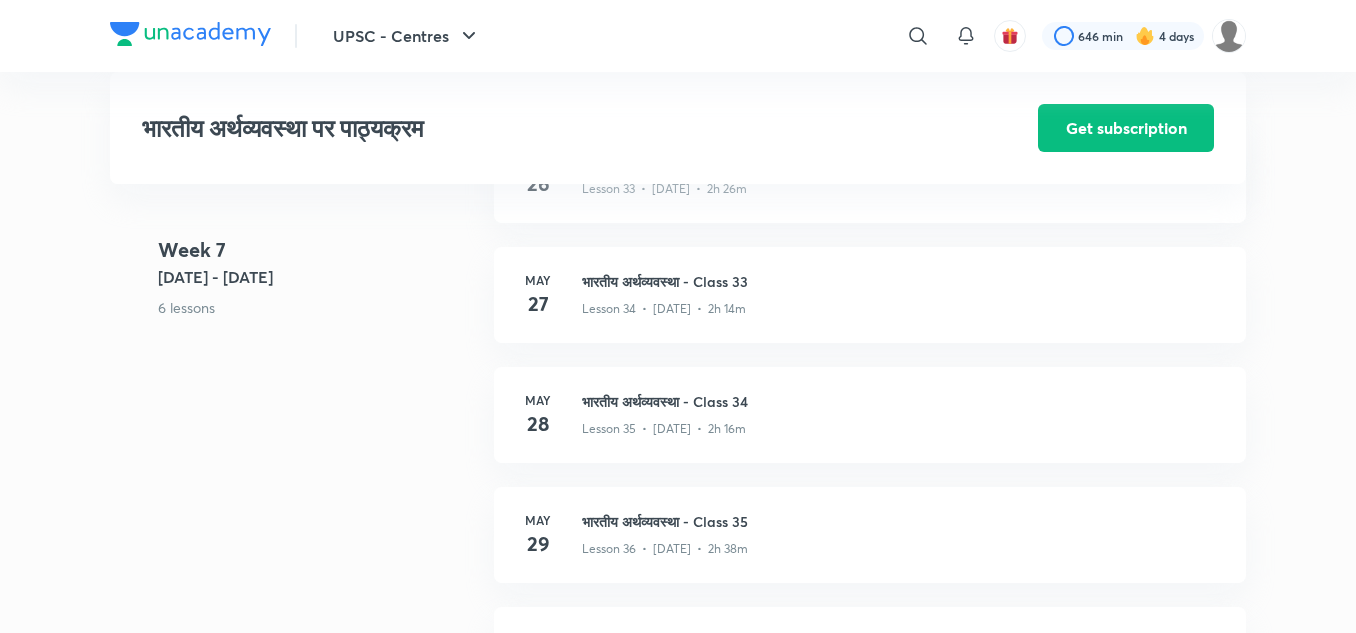scroll, scrollTop: 5250, scrollLeft: 0, axis: vertical 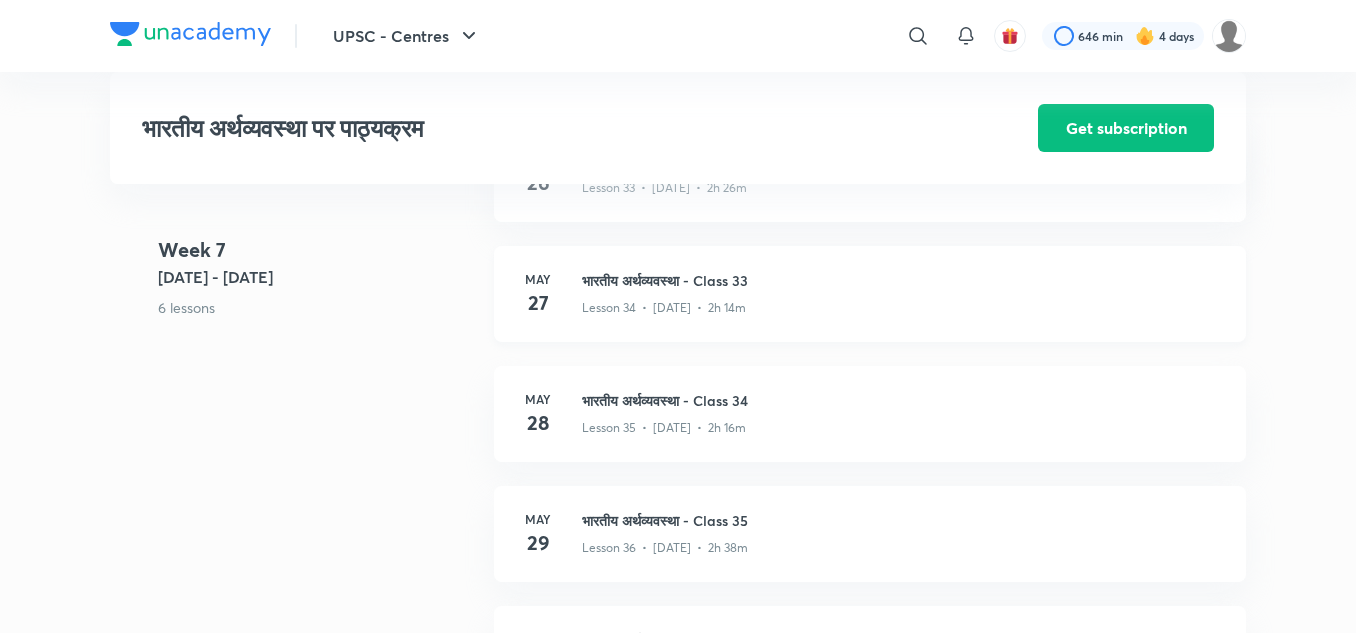 click on "भारतीय अर्थव्यवस्था - Class 33" at bounding box center (902, -4556) 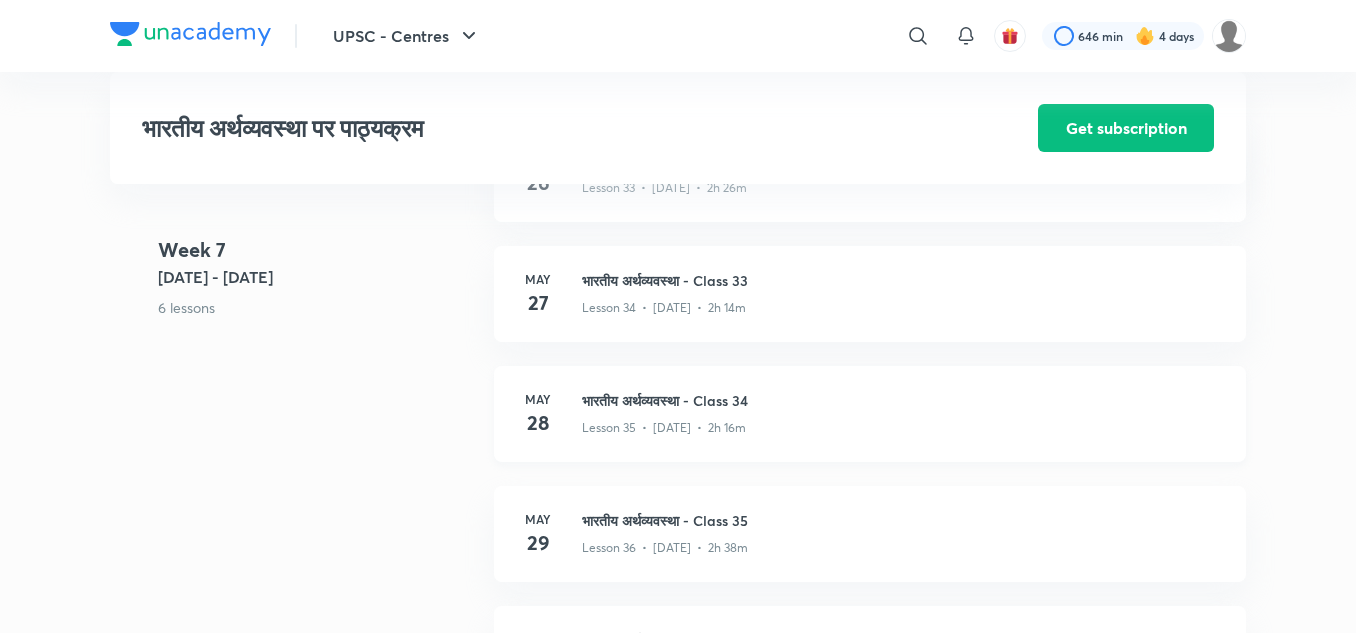 click on "भारतीय अर्थव्यवस्था - Class 34" at bounding box center (902, 400) 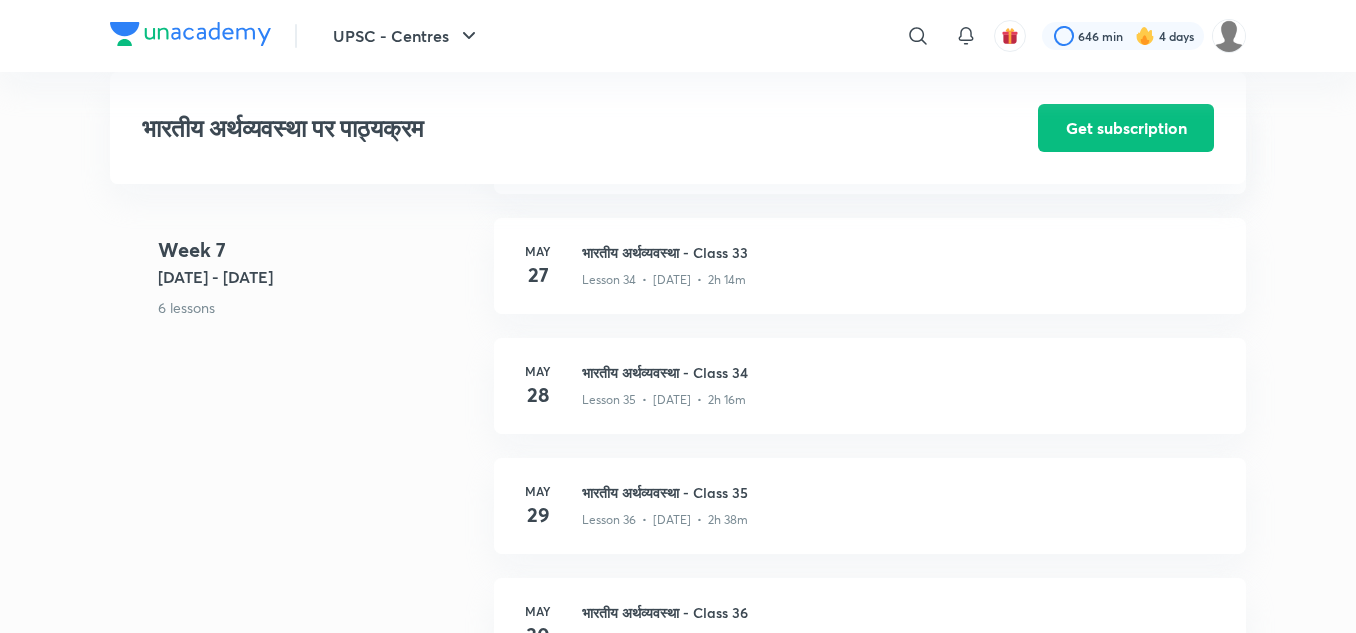 scroll, scrollTop: 5283, scrollLeft: 0, axis: vertical 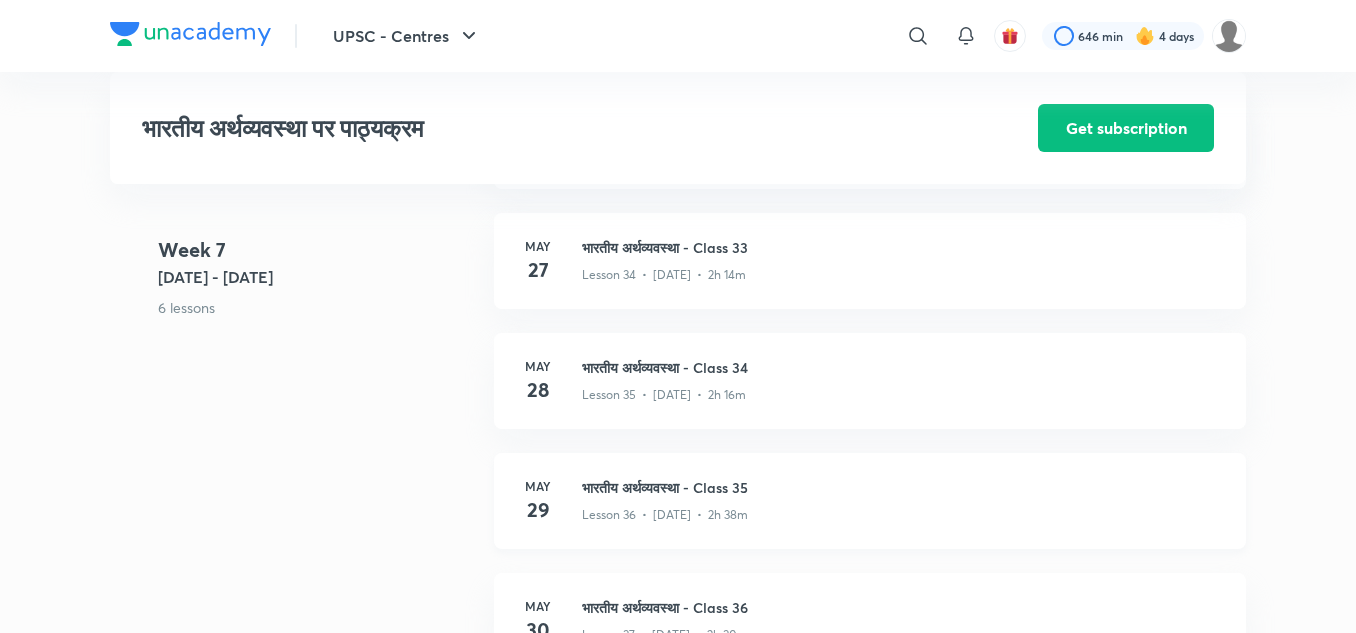 click on "भारतीय अर्थव्यवस्था - Class 35" at bounding box center [902, 487] 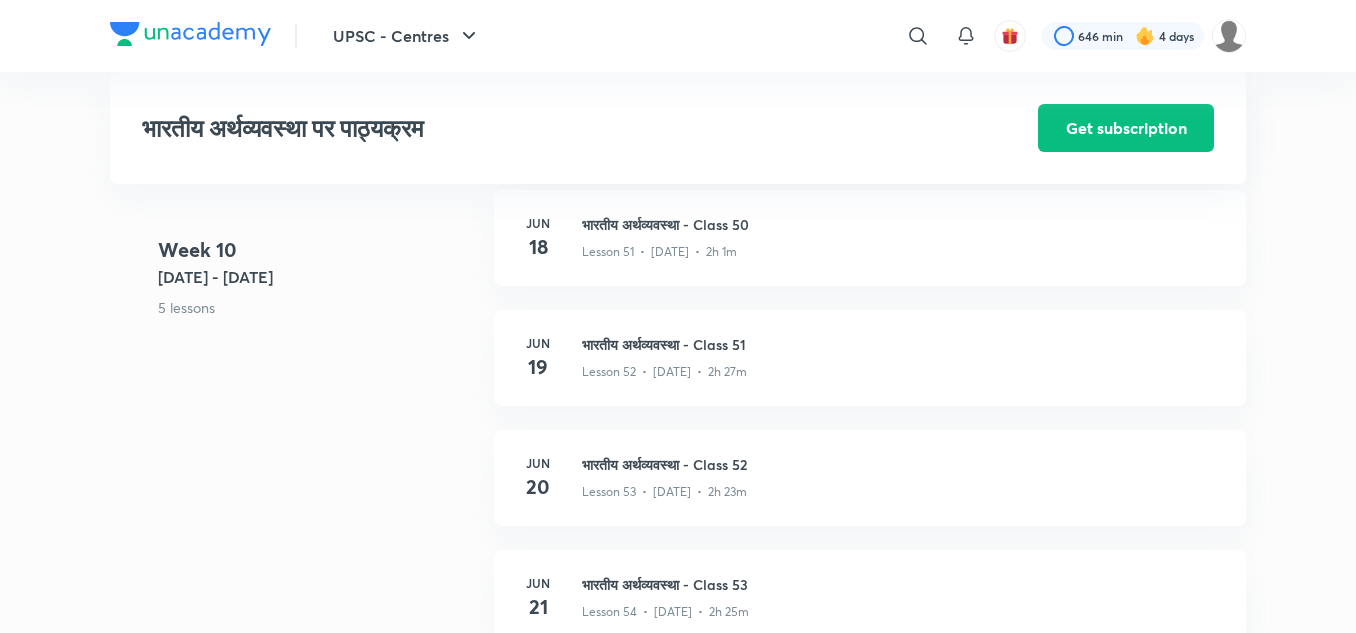 scroll, scrollTop: 7656, scrollLeft: 0, axis: vertical 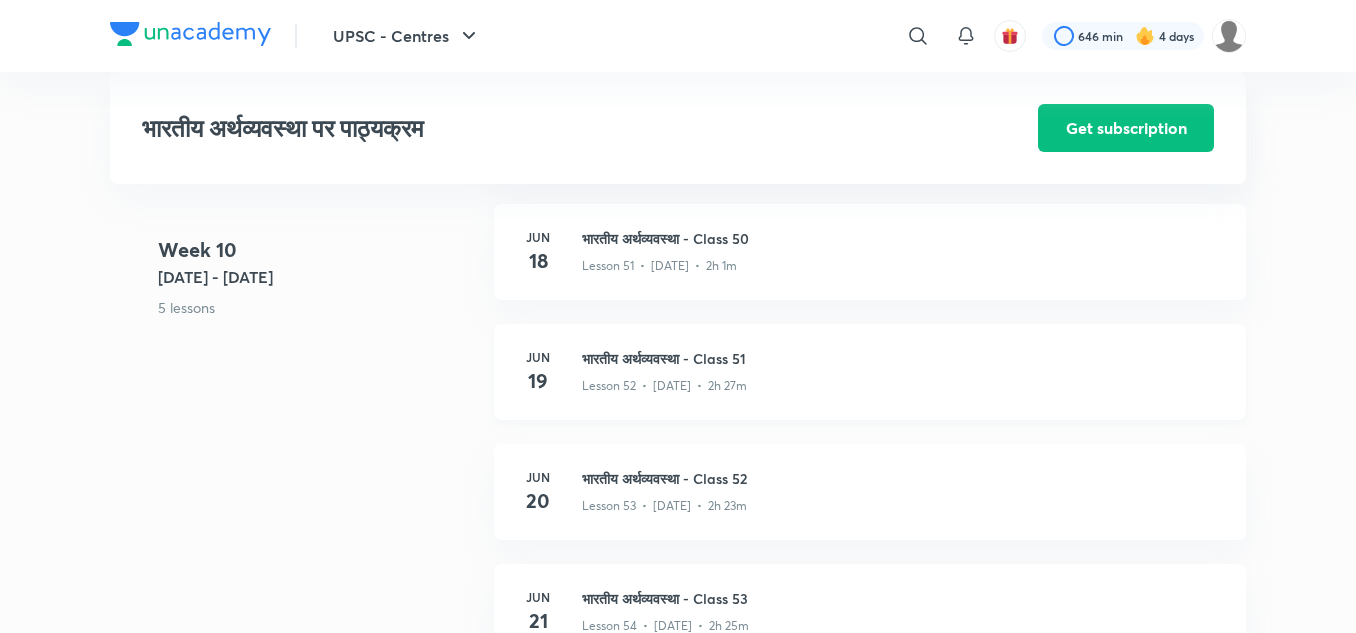 click on "भारतीय अर्थव्यवस्था - Class 51" at bounding box center (902, 358) 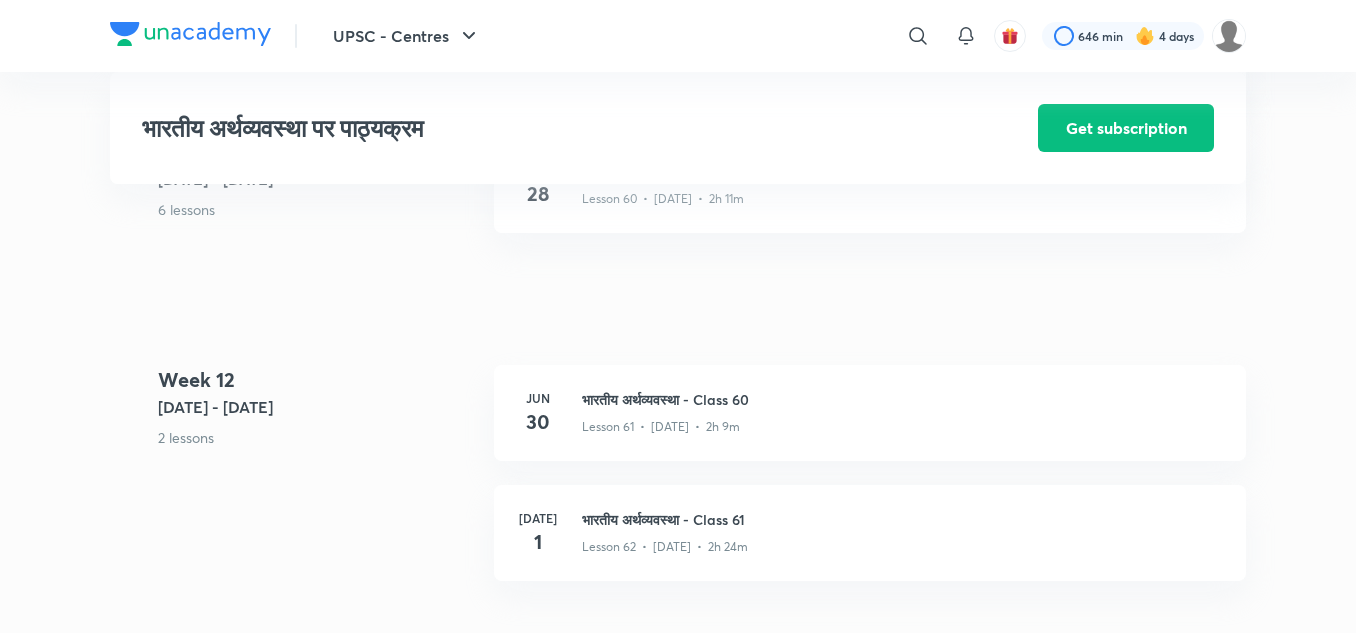 scroll, scrollTop: 8918, scrollLeft: 0, axis: vertical 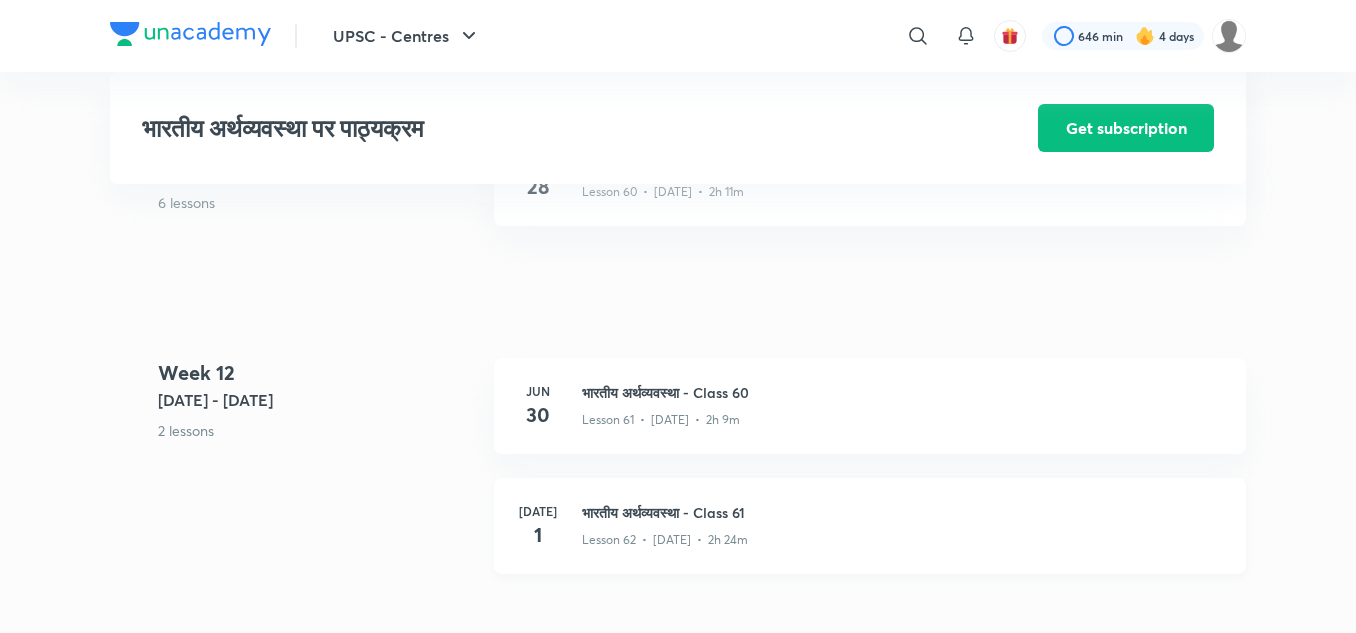 click on "भारतीय अर्थव्यवस्था - Class 61" at bounding box center [902, 512] 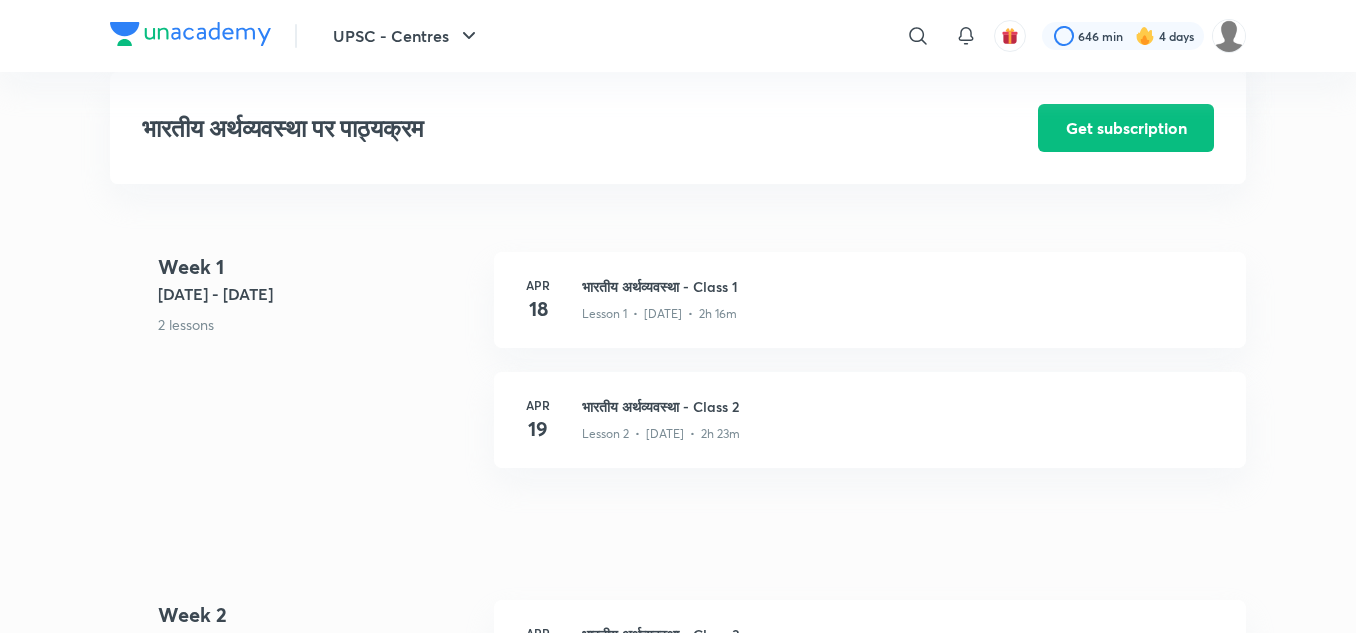 scroll, scrollTop: 639, scrollLeft: 0, axis: vertical 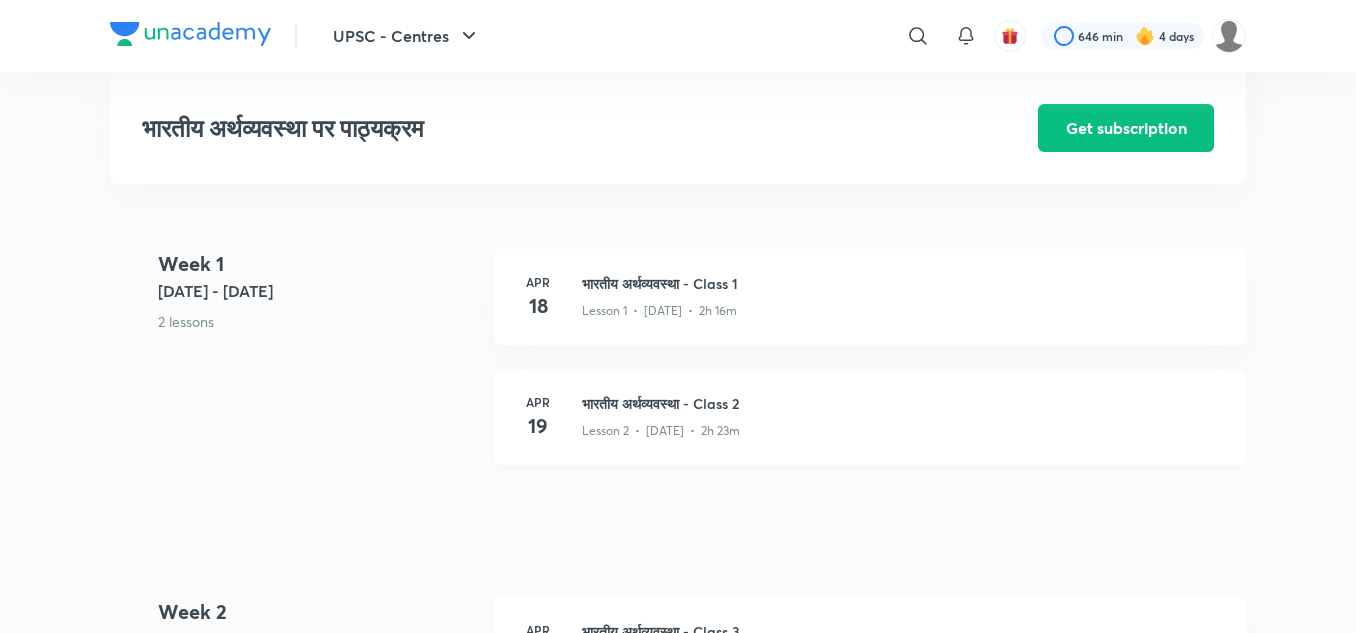 click on "भारतीय अर्थव्यवस्था - Class 2" at bounding box center [902, 403] 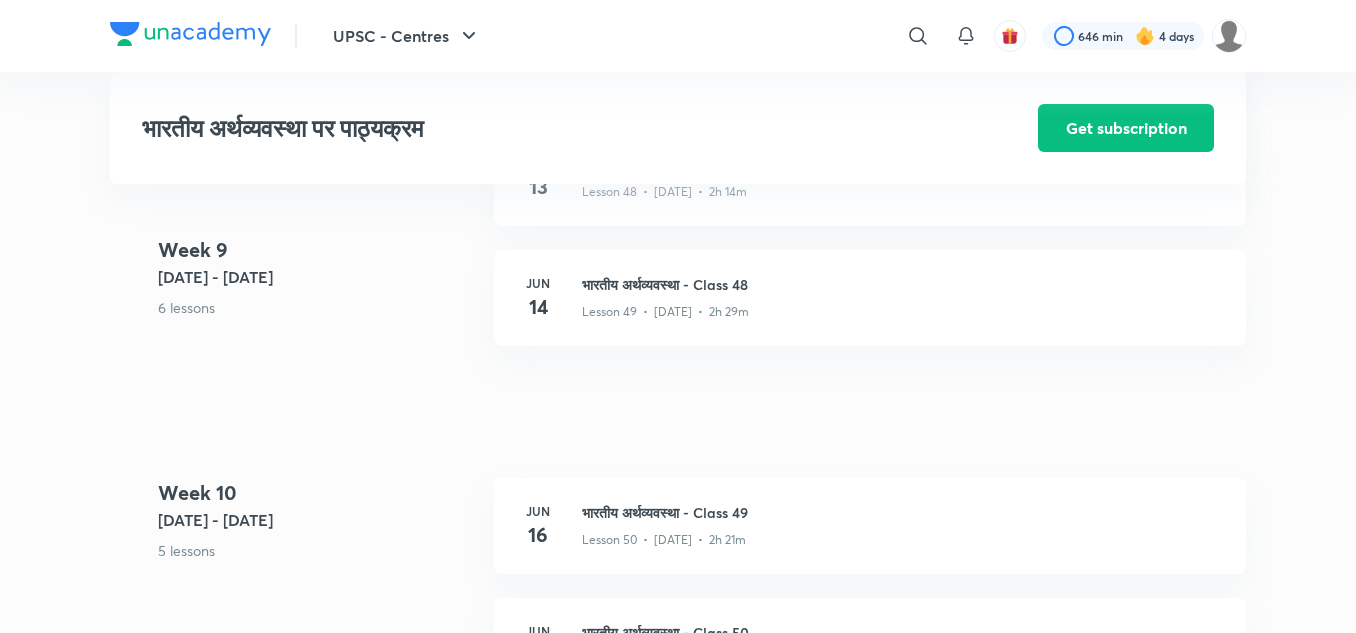 scroll, scrollTop: 7264, scrollLeft: 0, axis: vertical 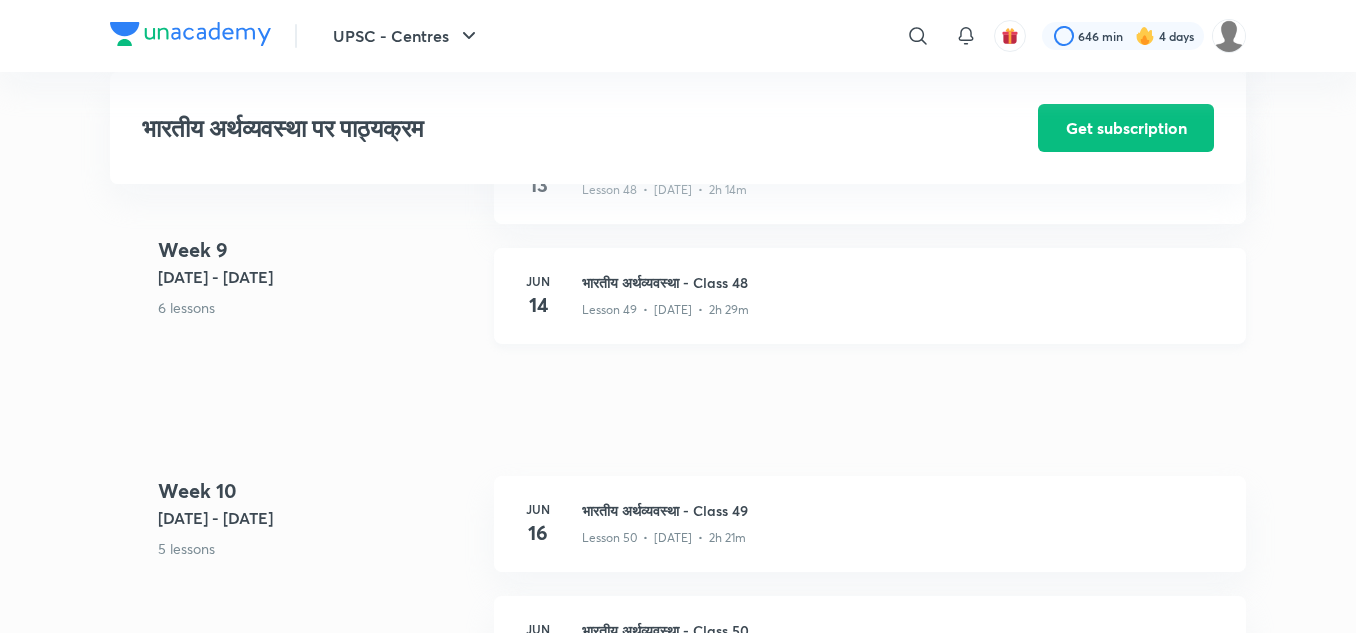 click on "भारतीय अर्थव्यवस्था - Class 48" at bounding box center [902, 282] 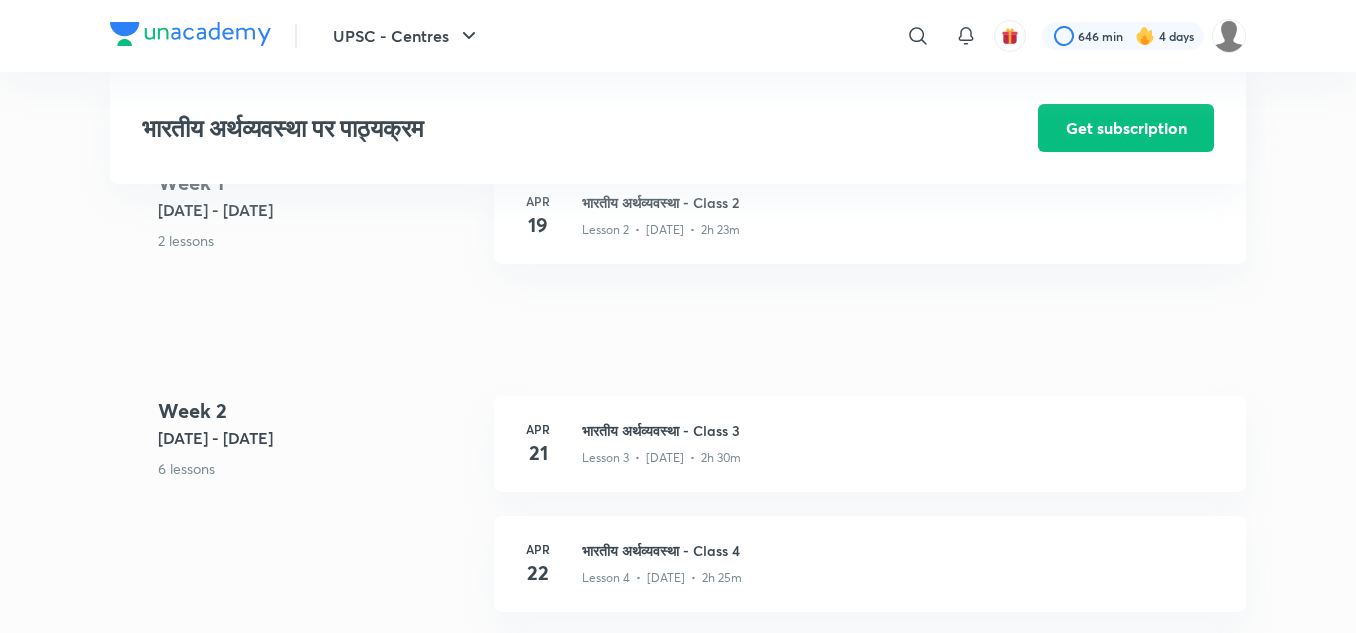 scroll, scrollTop: 841, scrollLeft: 0, axis: vertical 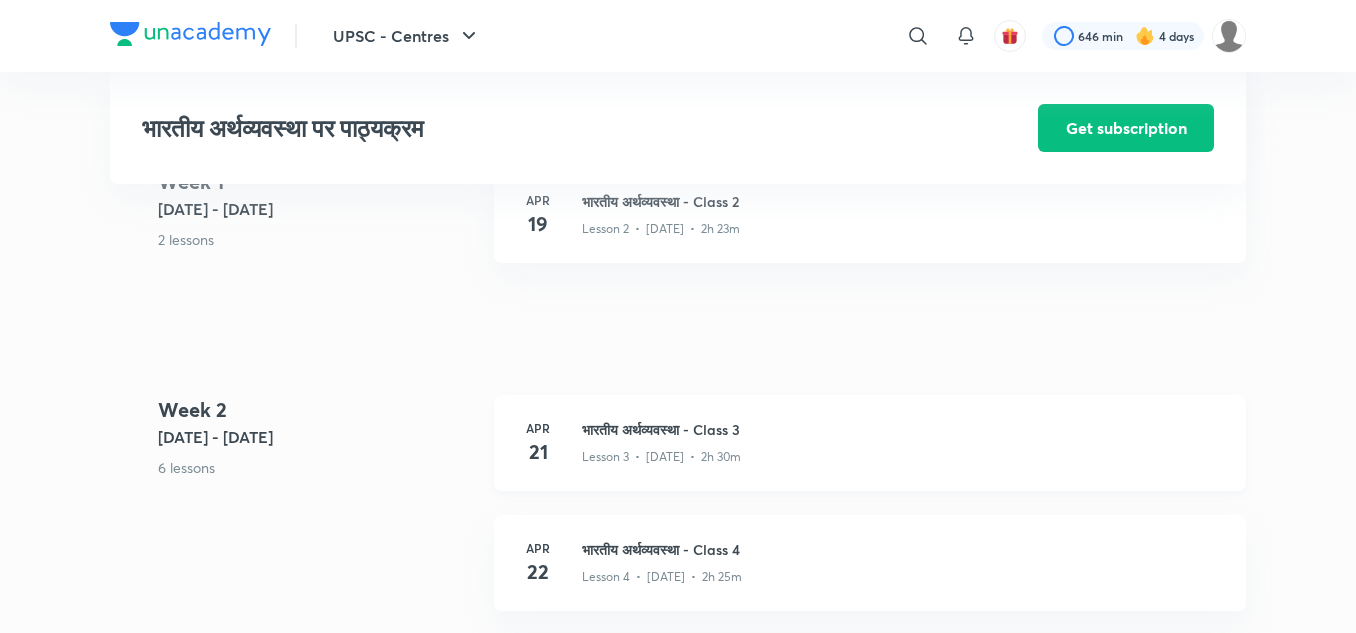 click on "भारतीय अर्थव्यवस्था - Class 3" at bounding box center (902, 429) 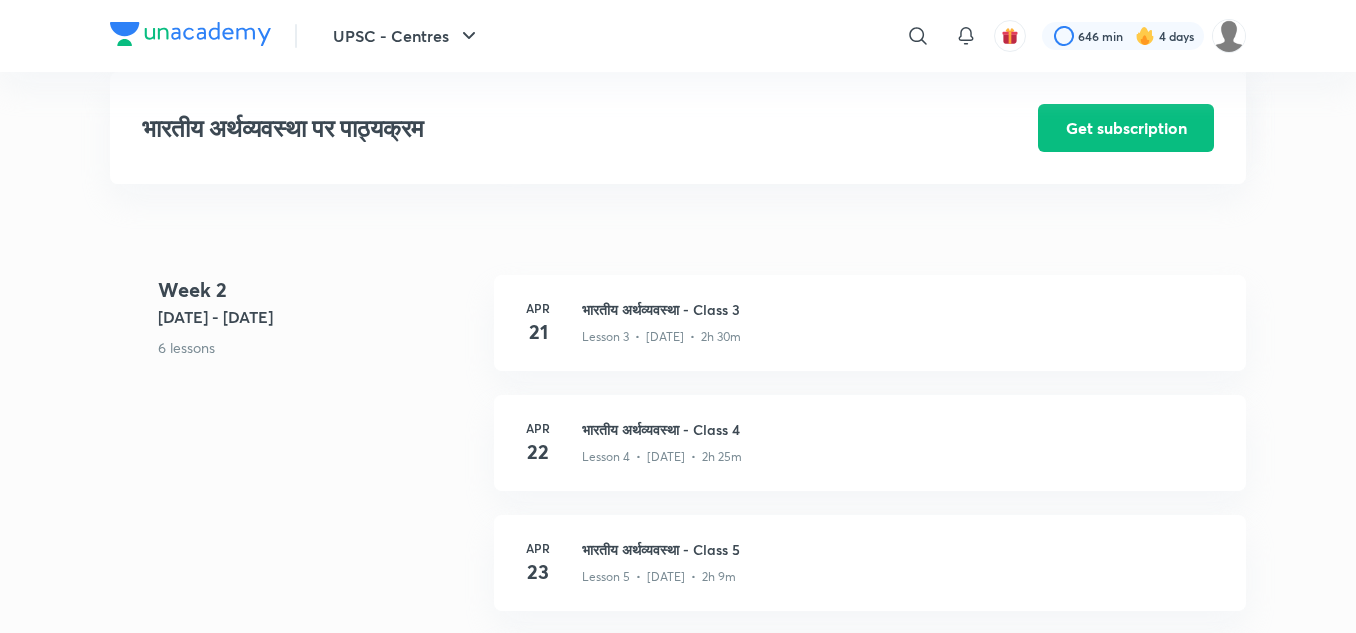 scroll, scrollTop: 962, scrollLeft: 0, axis: vertical 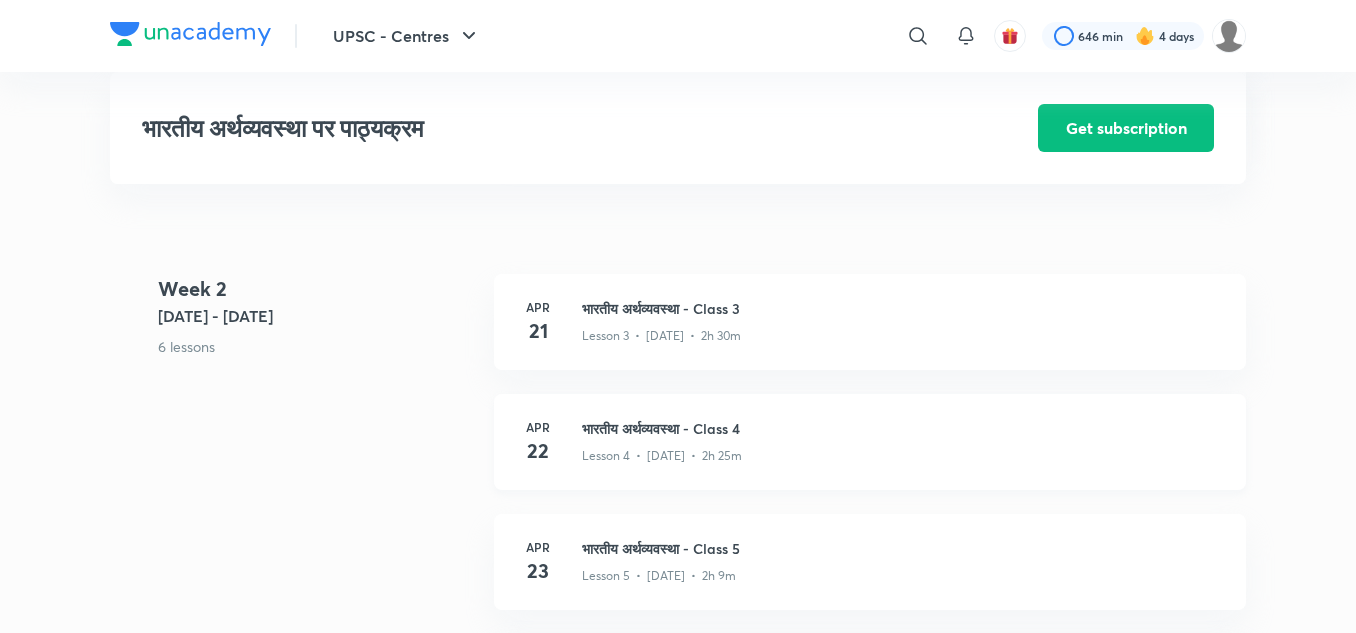 click on "भारतीय अर्थव्यवस्था - Class 4" at bounding box center (902, 428) 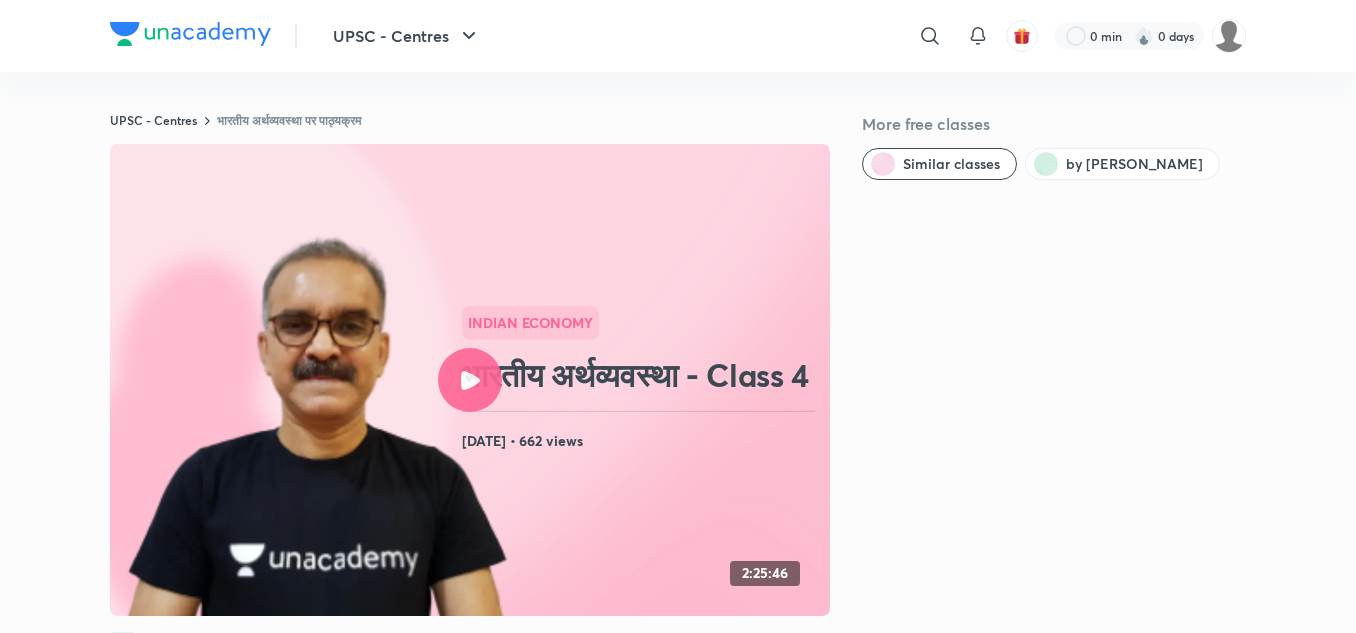 scroll, scrollTop: 0, scrollLeft: 0, axis: both 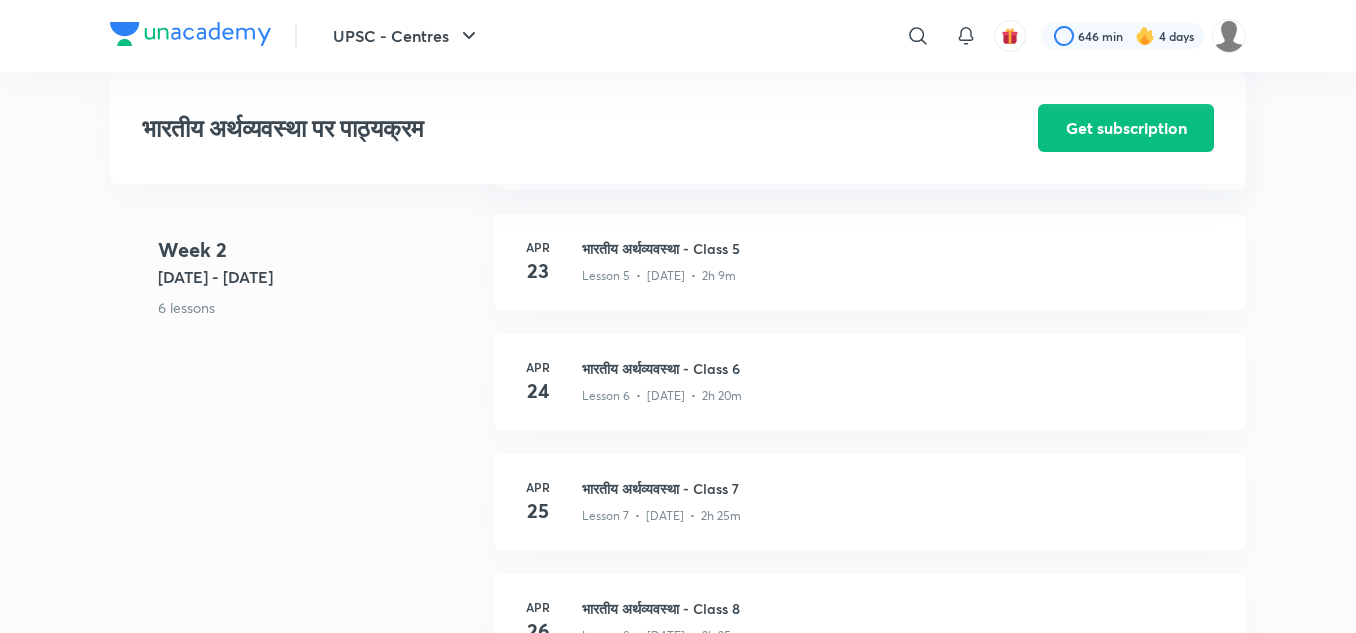 click on "भारतीय अर्थव्यवस्था - Class 6" at bounding box center (902, 368) 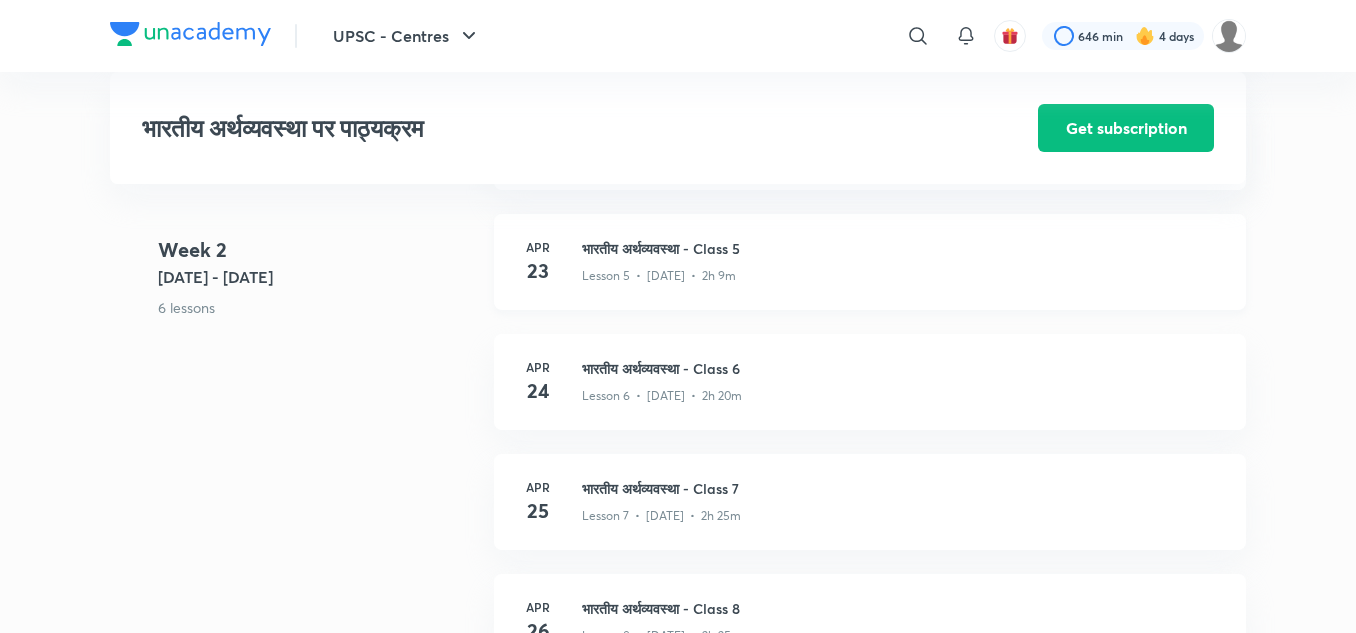 click on "भारतीय अर्थव्यवस्था - Class 5" at bounding box center (902, 248) 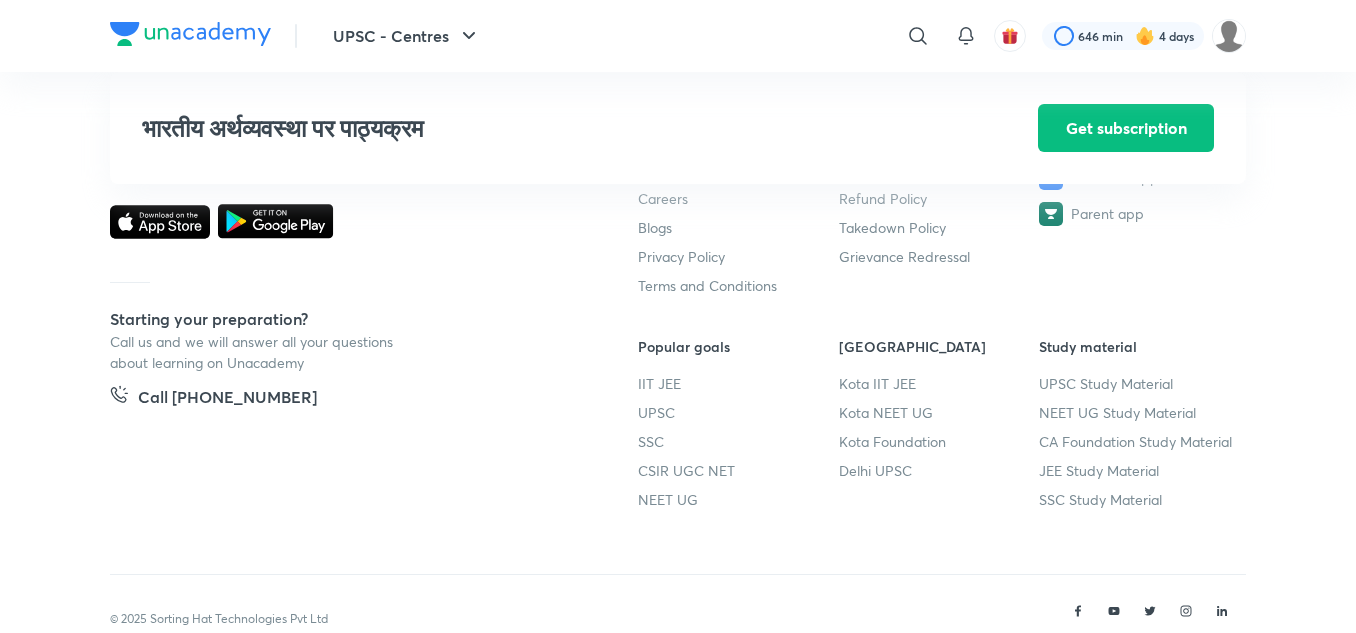 scroll, scrollTop: 3136, scrollLeft: 0, axis: vertical 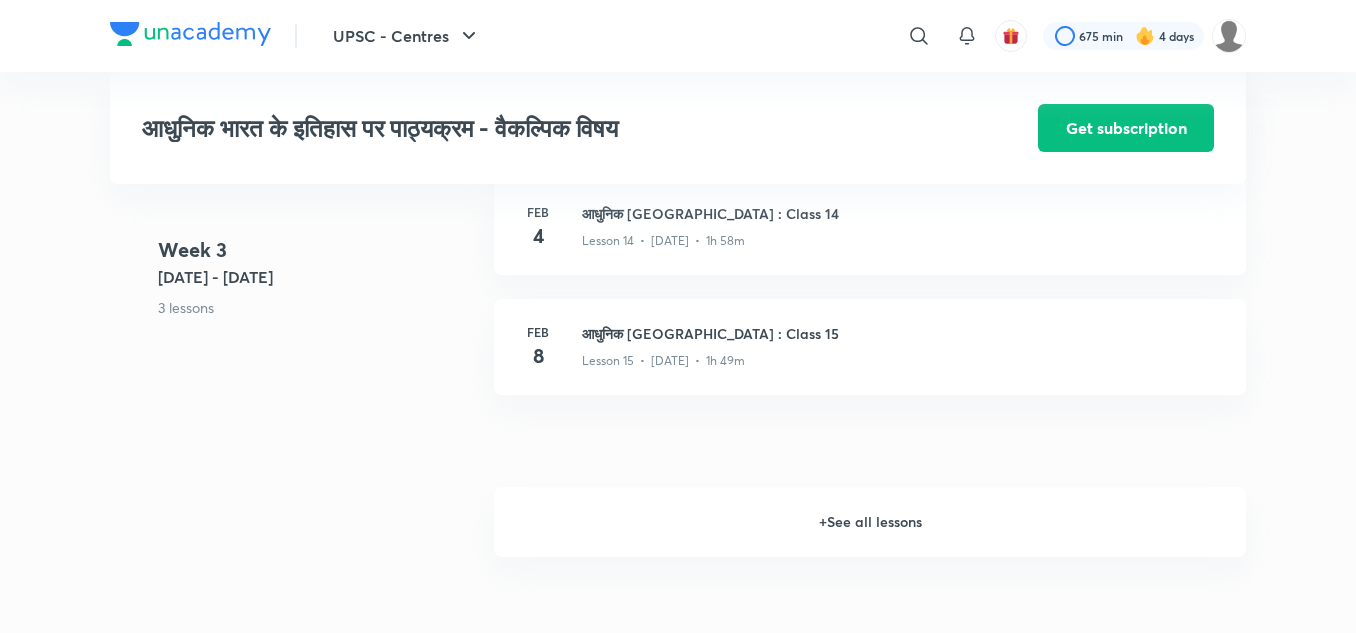 click on "+  See all lessons" at bounding box center [870, 522] 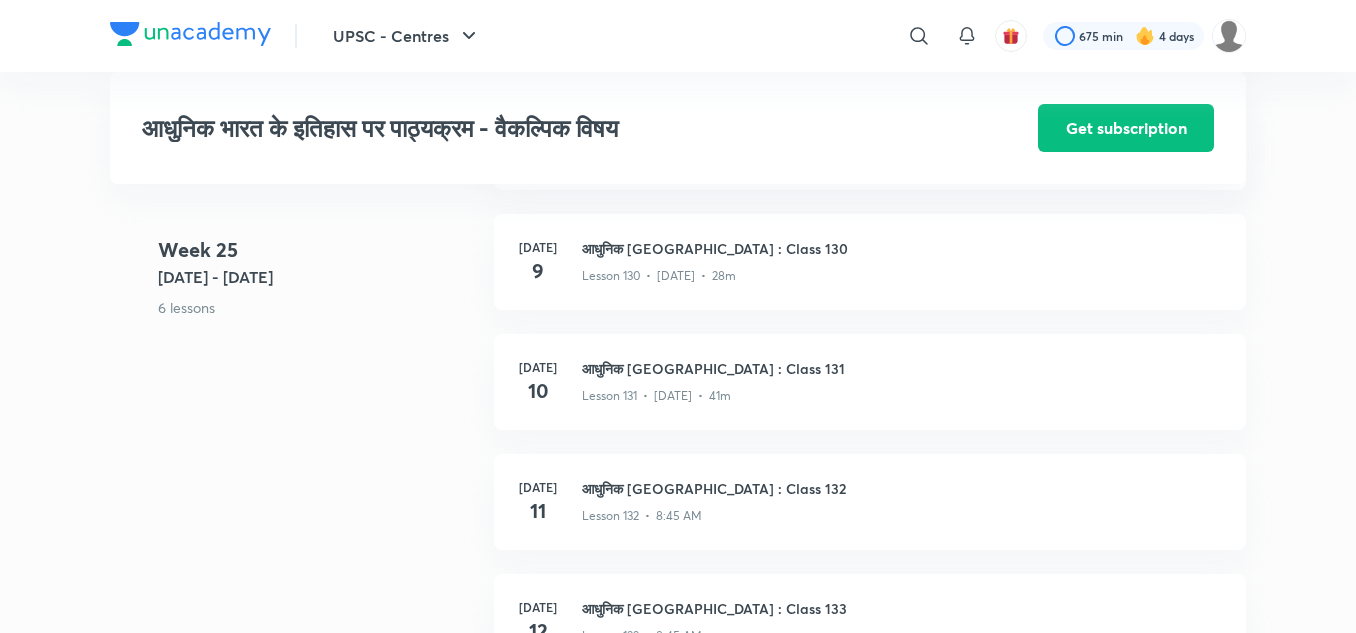 scroll, scrollTop: 18788, scrollLeft: 0, axis: vertical 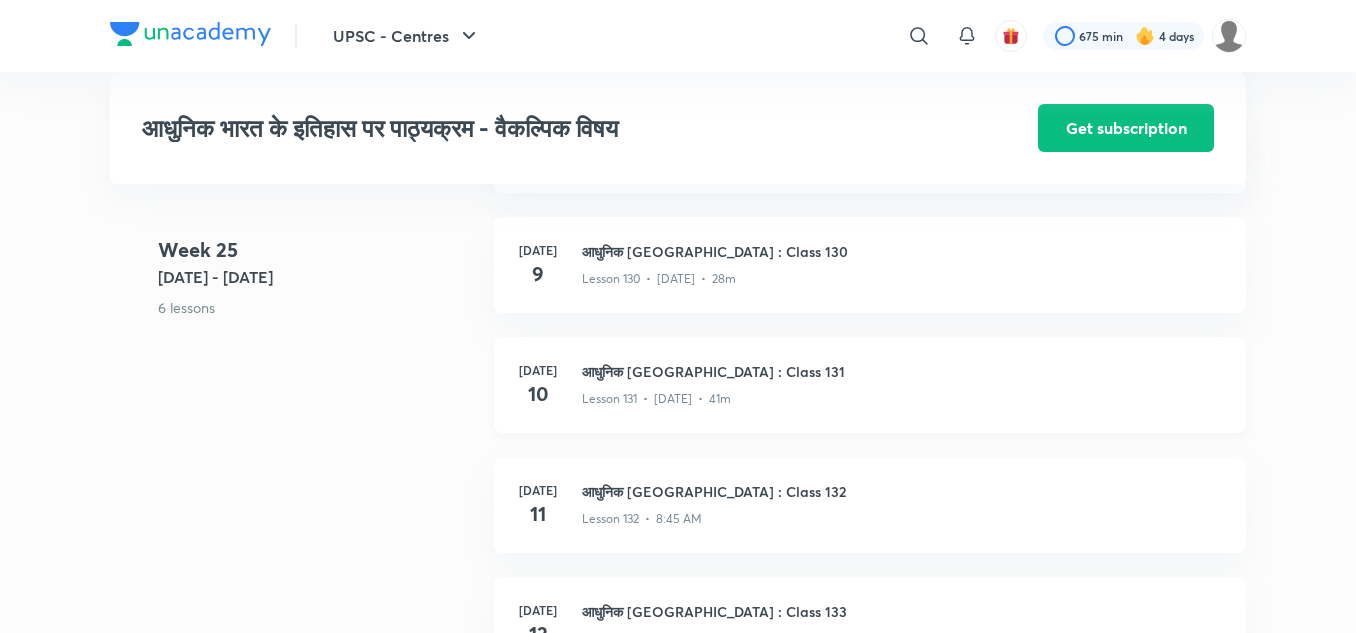 click on "आधुनिक [GEOGRAPHIC_DATA] : Class 131" at bounding box center [902, 371] 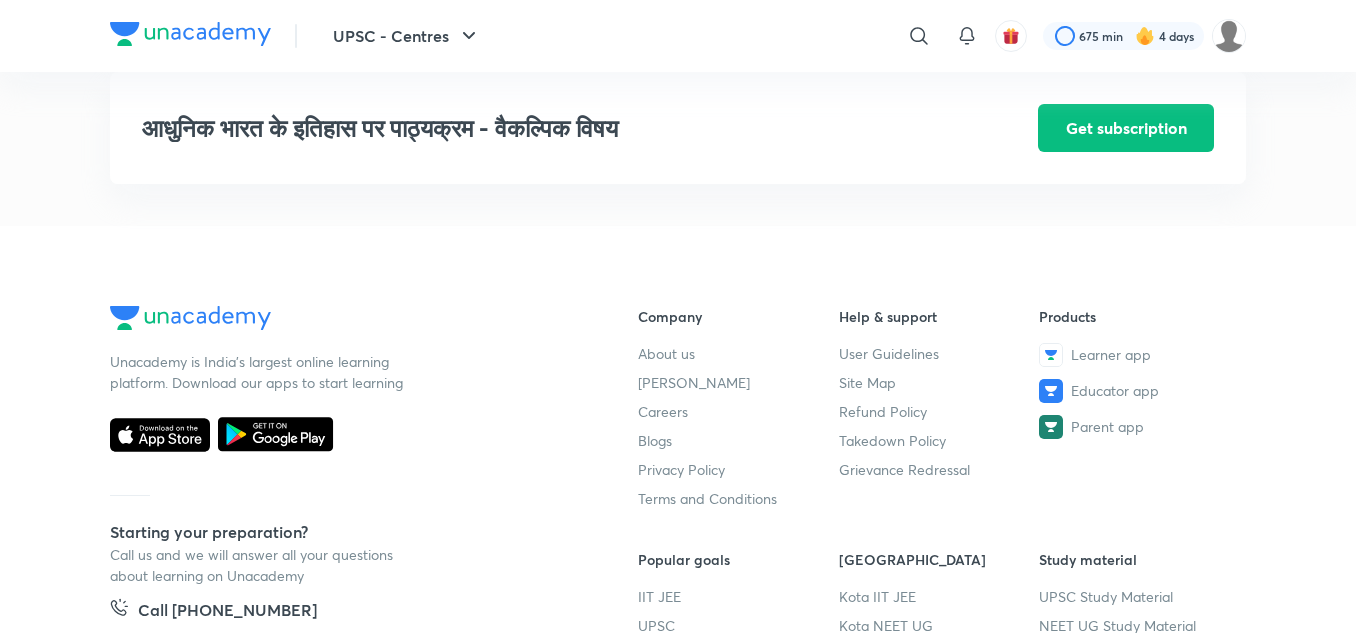 scroll, scrollTop: 19484, scrollLeft: 0, axis: vertical 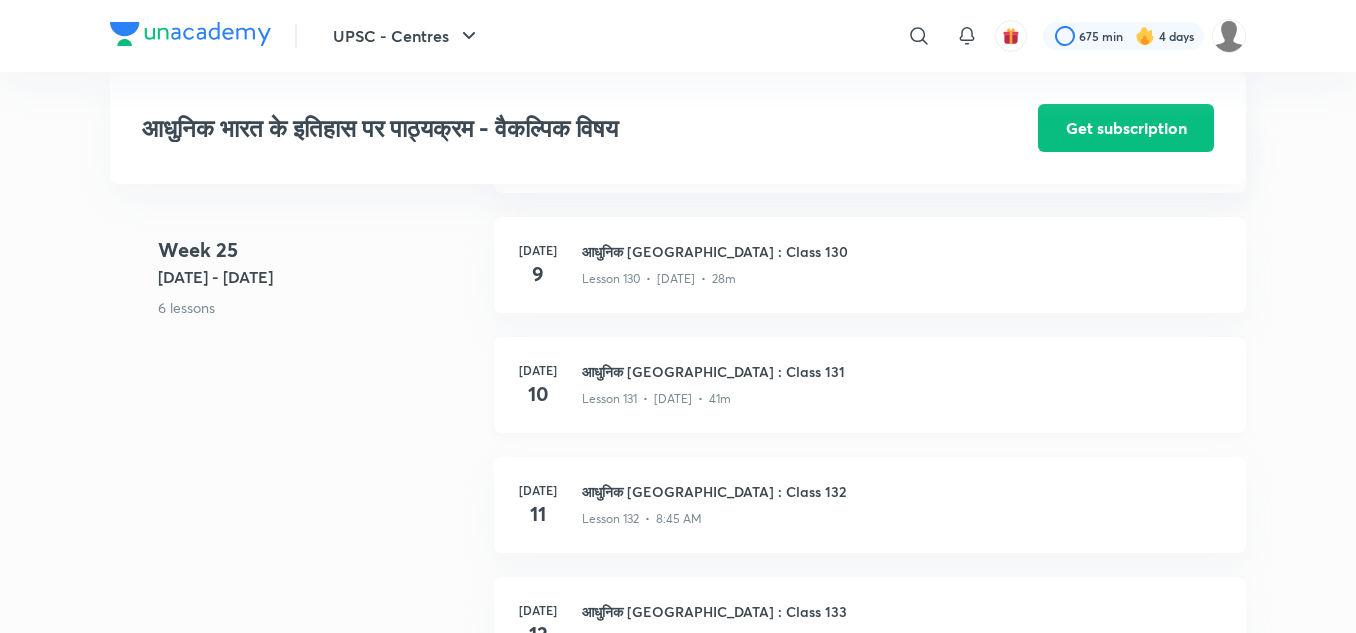 click on "आधुनिक भारत : Class 131" at bounding box center (902, 371) 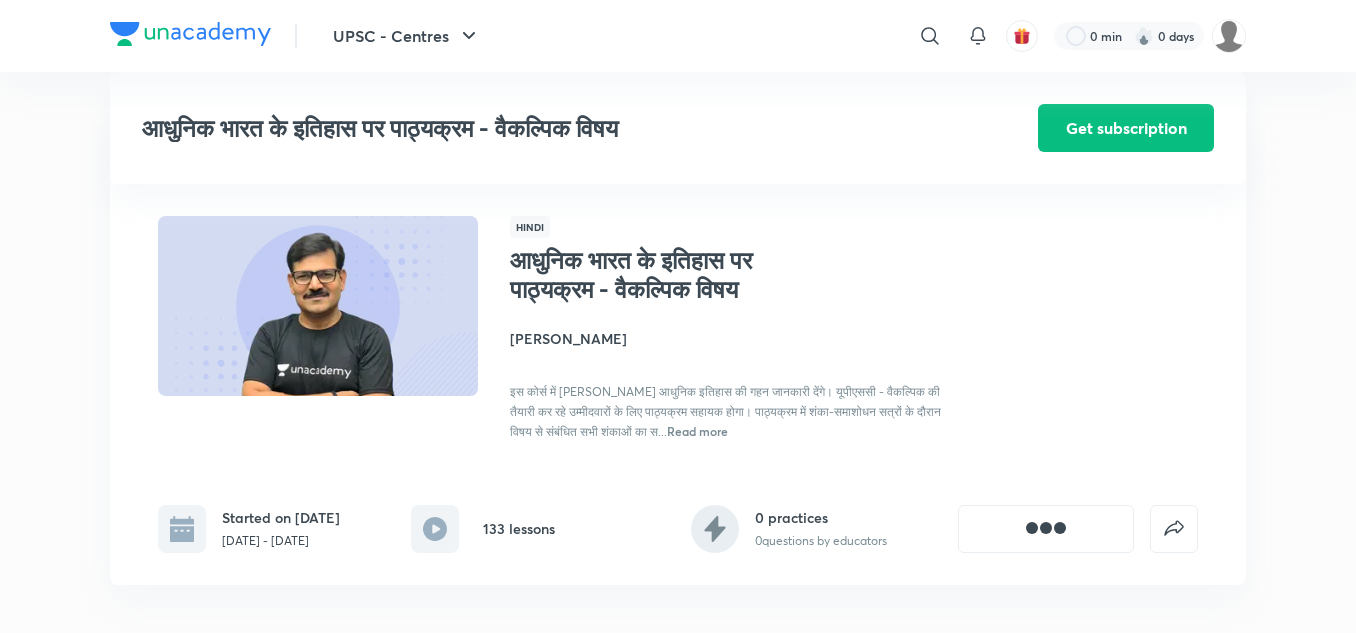 scroll, scrollTop: 7477, scrollLeft: 0, axis: vertical 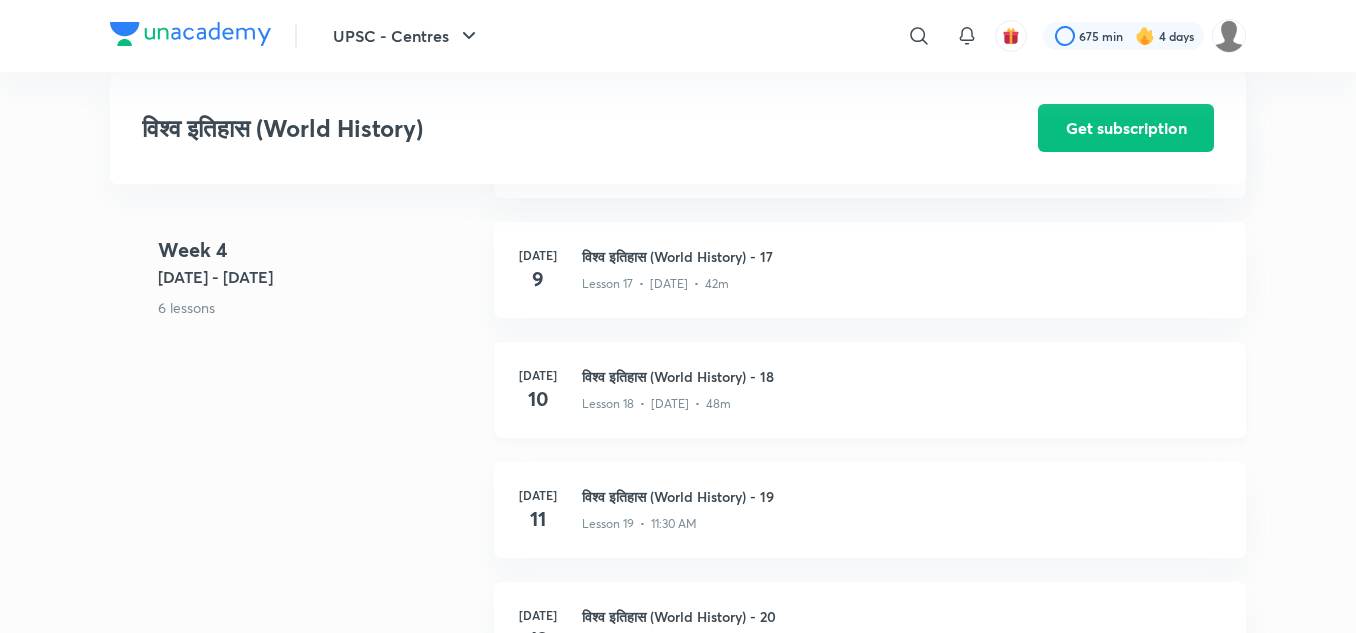 click on "विश्व इतिहास (World History) - 18" at bounding box center (902, 376) 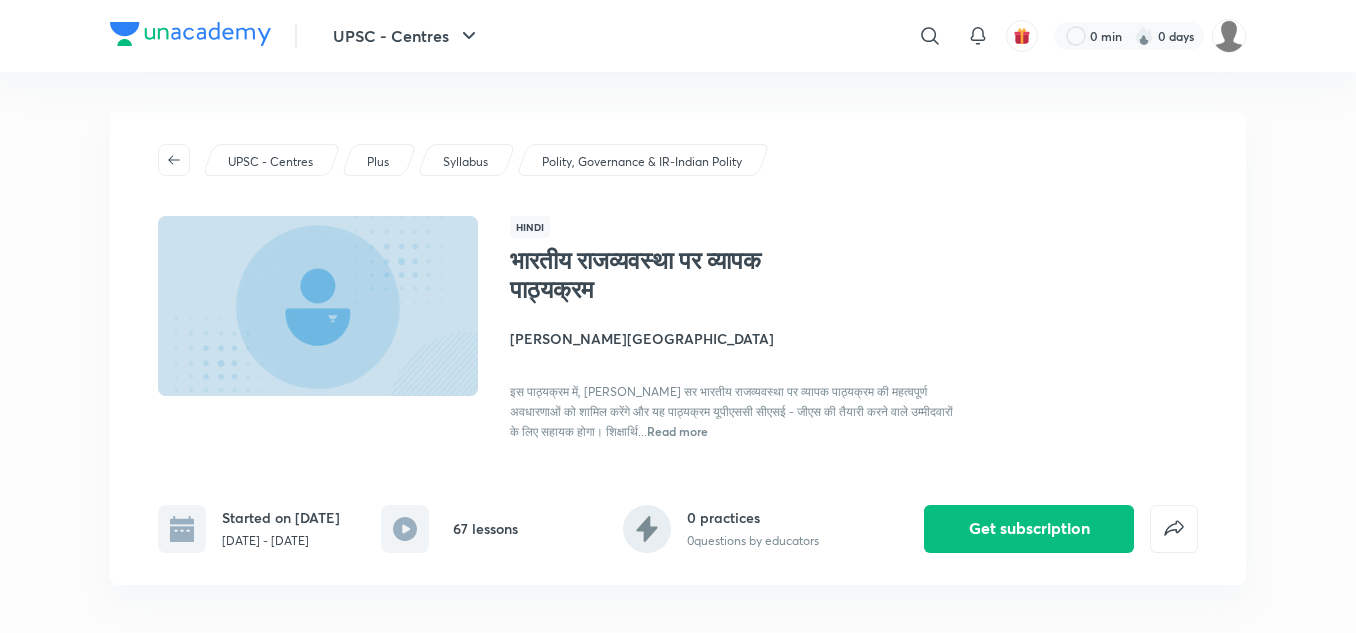 scroll, scrollTop: 0, scrollLeft: 0, axis: both 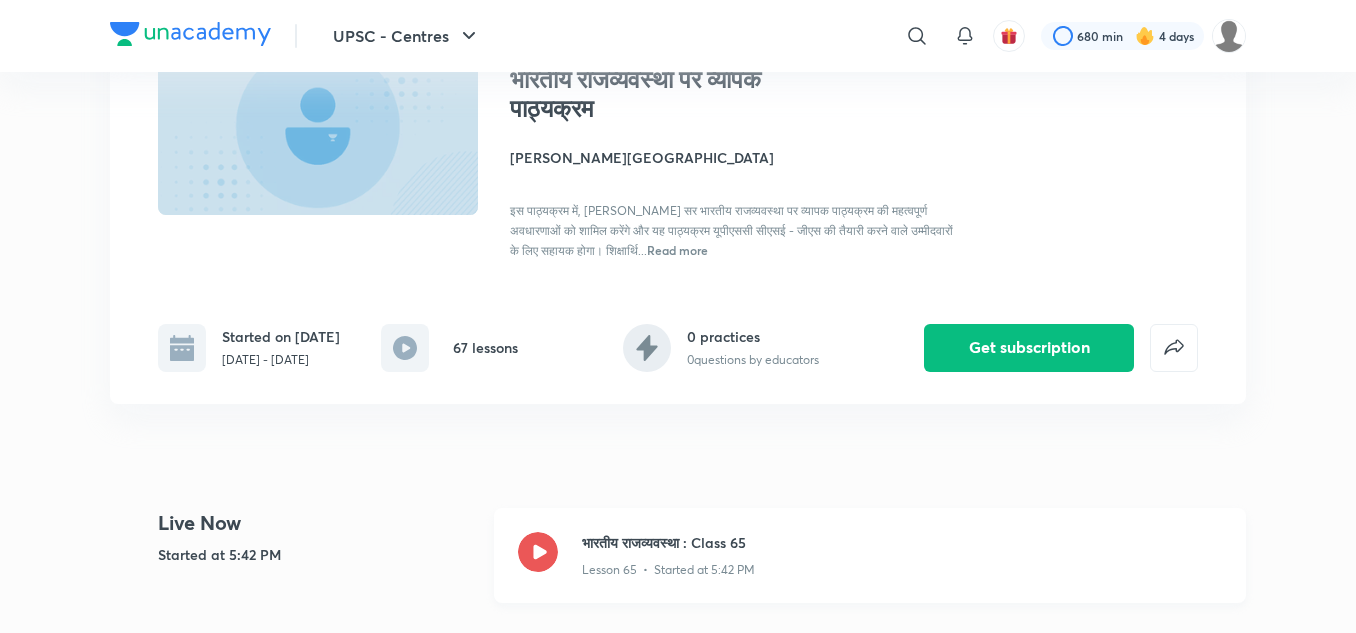 click on "भारतीय राजव्यवस्था : Class 65" at bounding box center [902, 542] 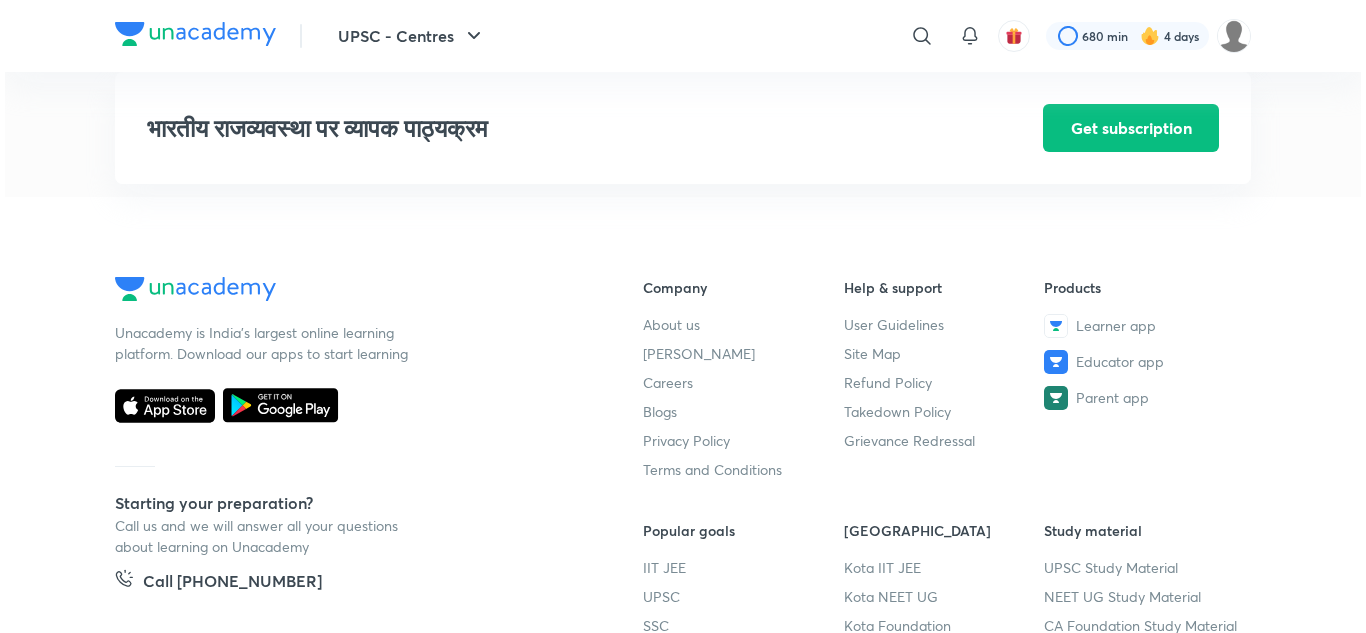 scroll, scrollTop: 3615, scrollLeft: 0, axis: vertical 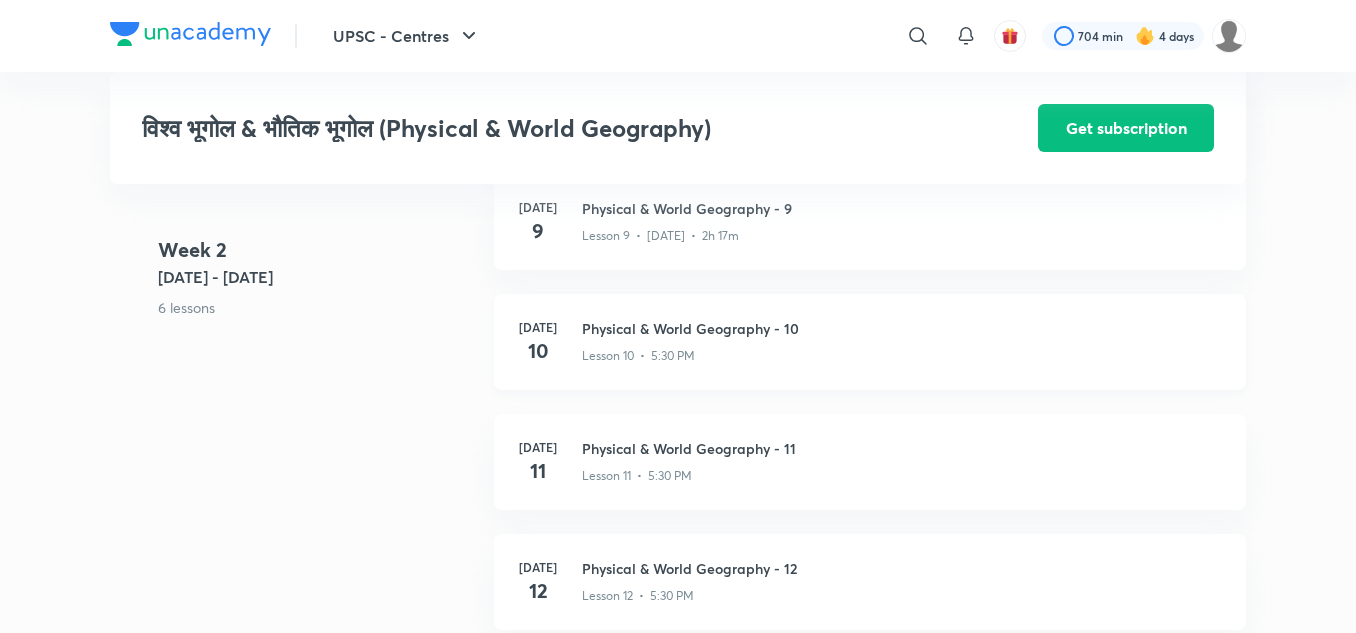 click on "Physical & World Geography - 10" at bounding box center [902, 328] 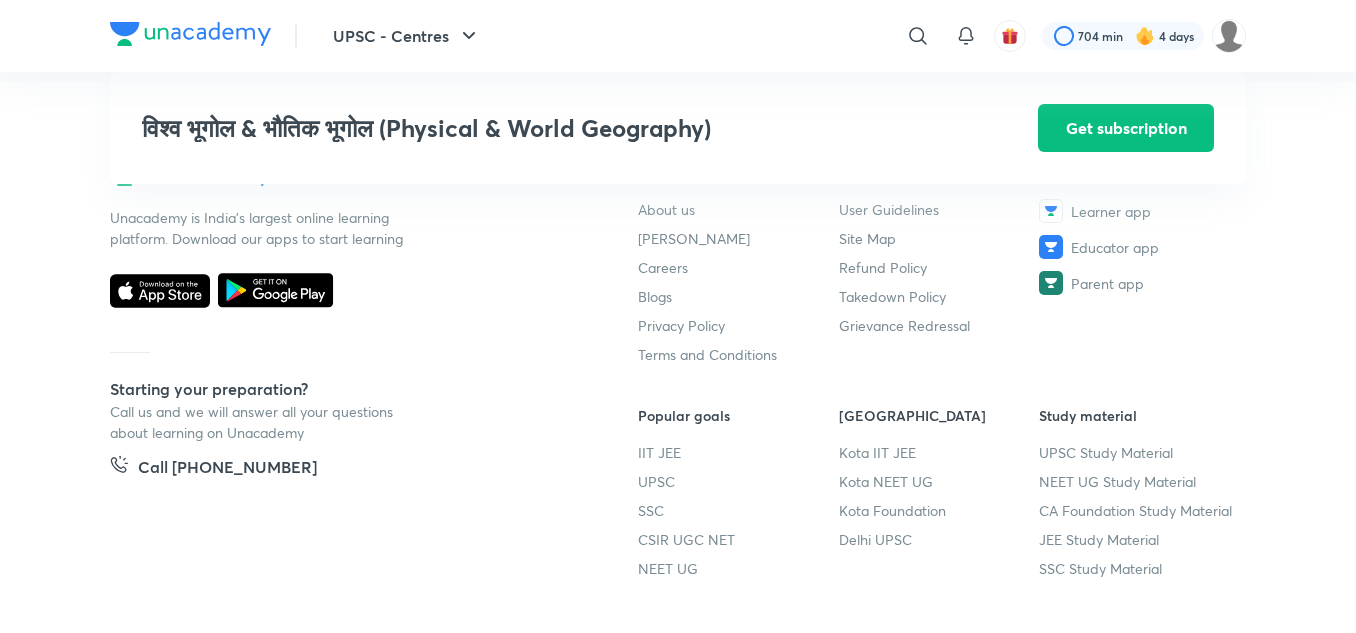 scroll, scrollTop: 2730, scrollLeft: 0, axis: vertical 